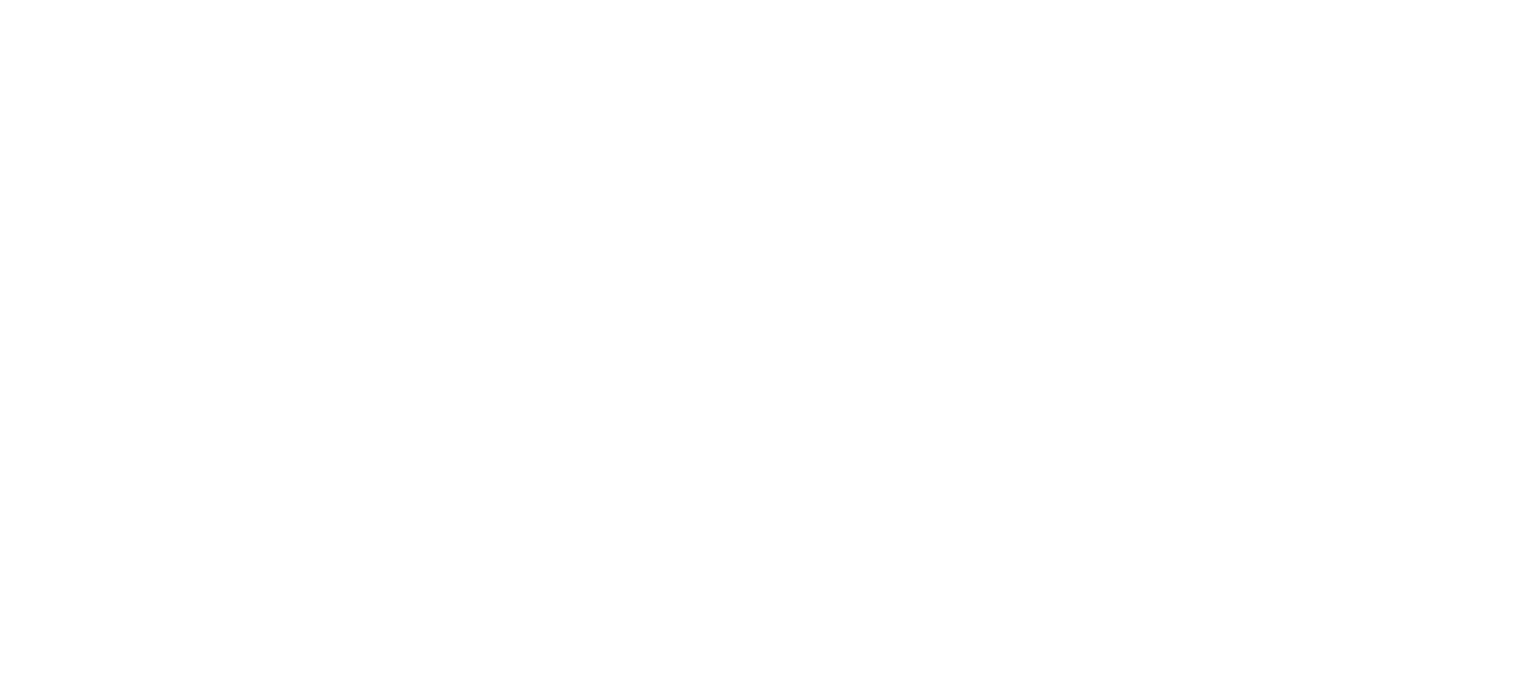 scroll, scrollTop: 0, scrollLeft: 0, axis: both 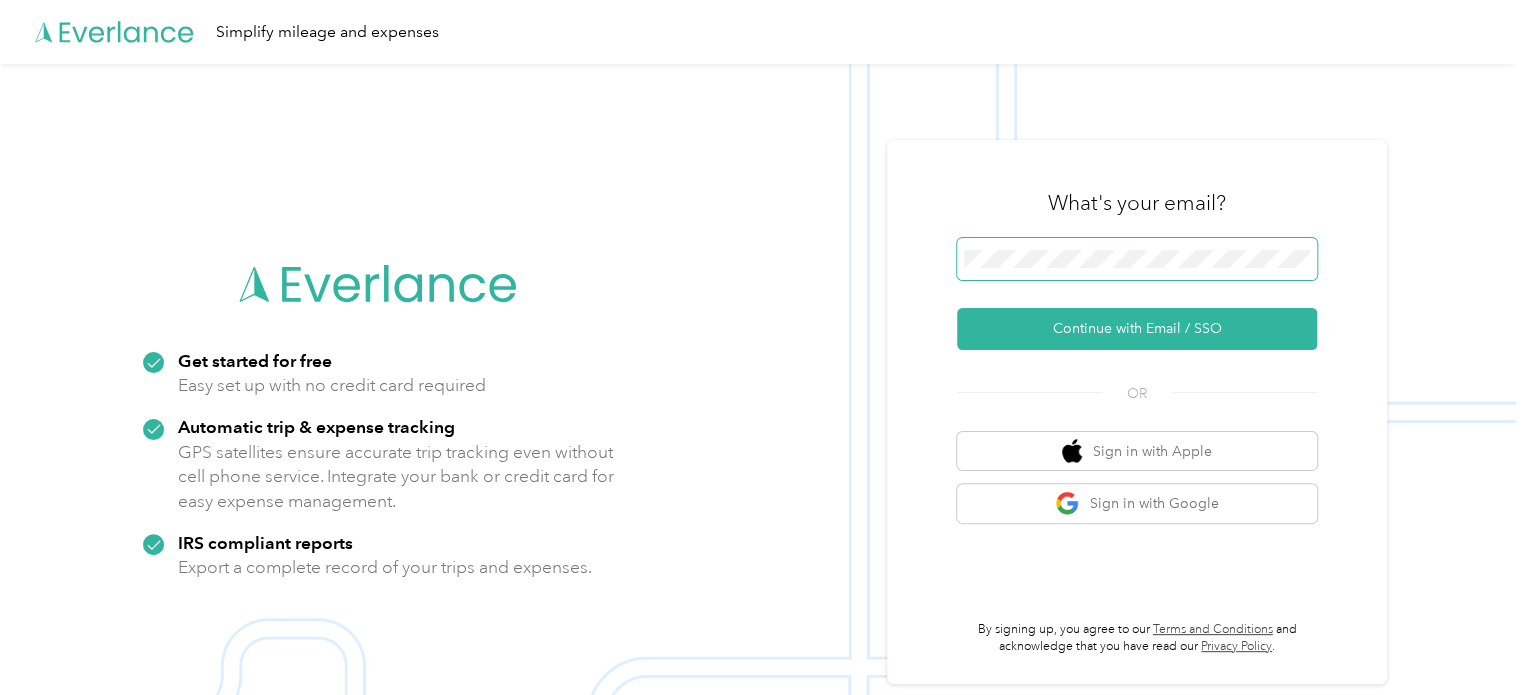 drag, startPoint x: 969, startPoint y: 243, endPoint x: 986, endPoint y: 248, distance: 17.720045 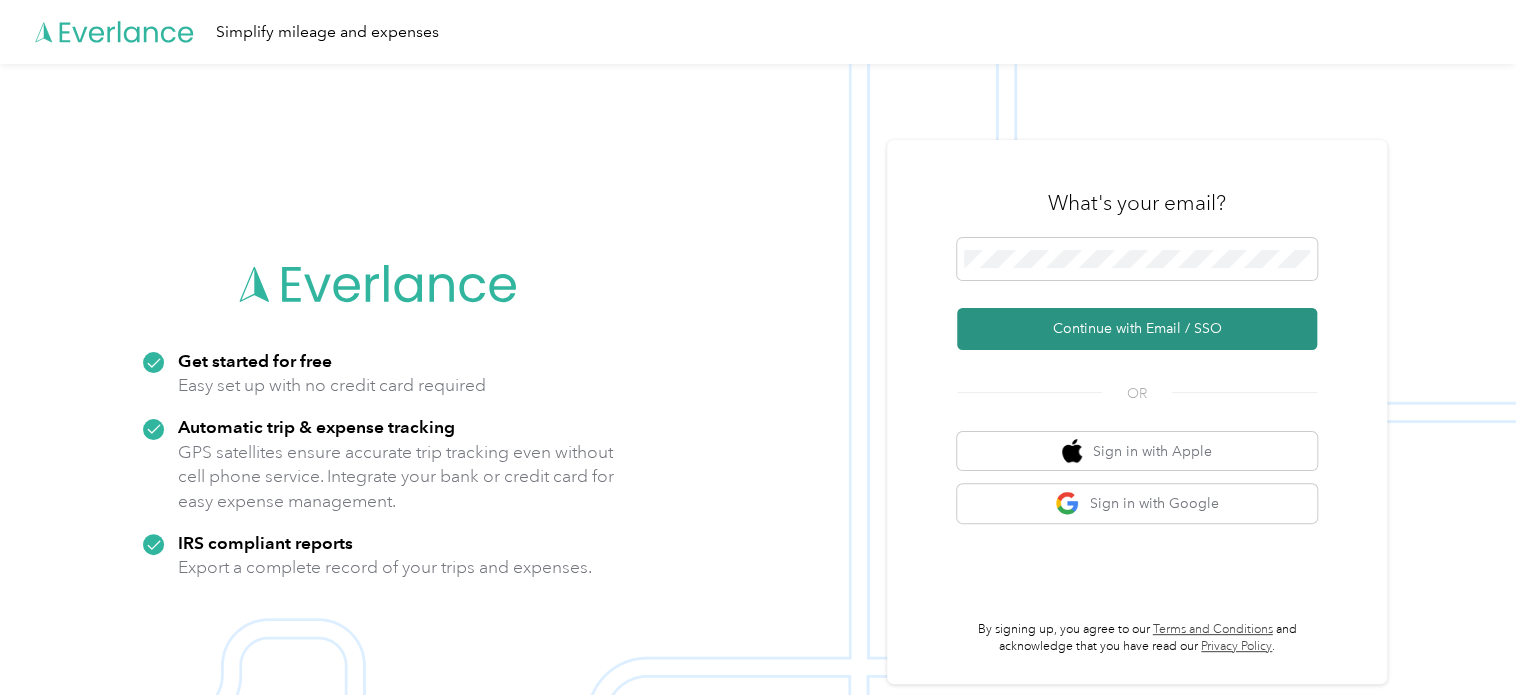 click on "Continue with Email / SSO" at bounding box center [1137, 329] 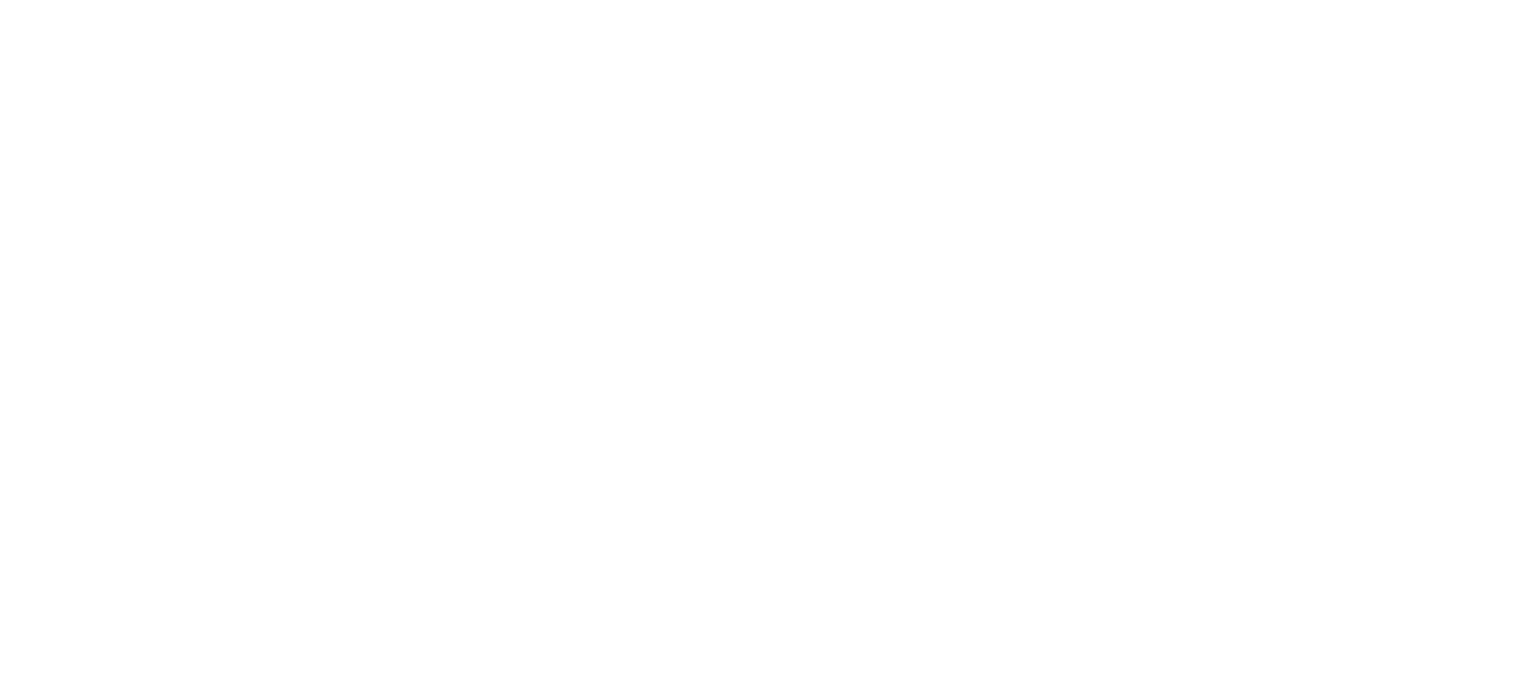 scroll, scrollTop: 0, scrollLeft: 0, axis: both 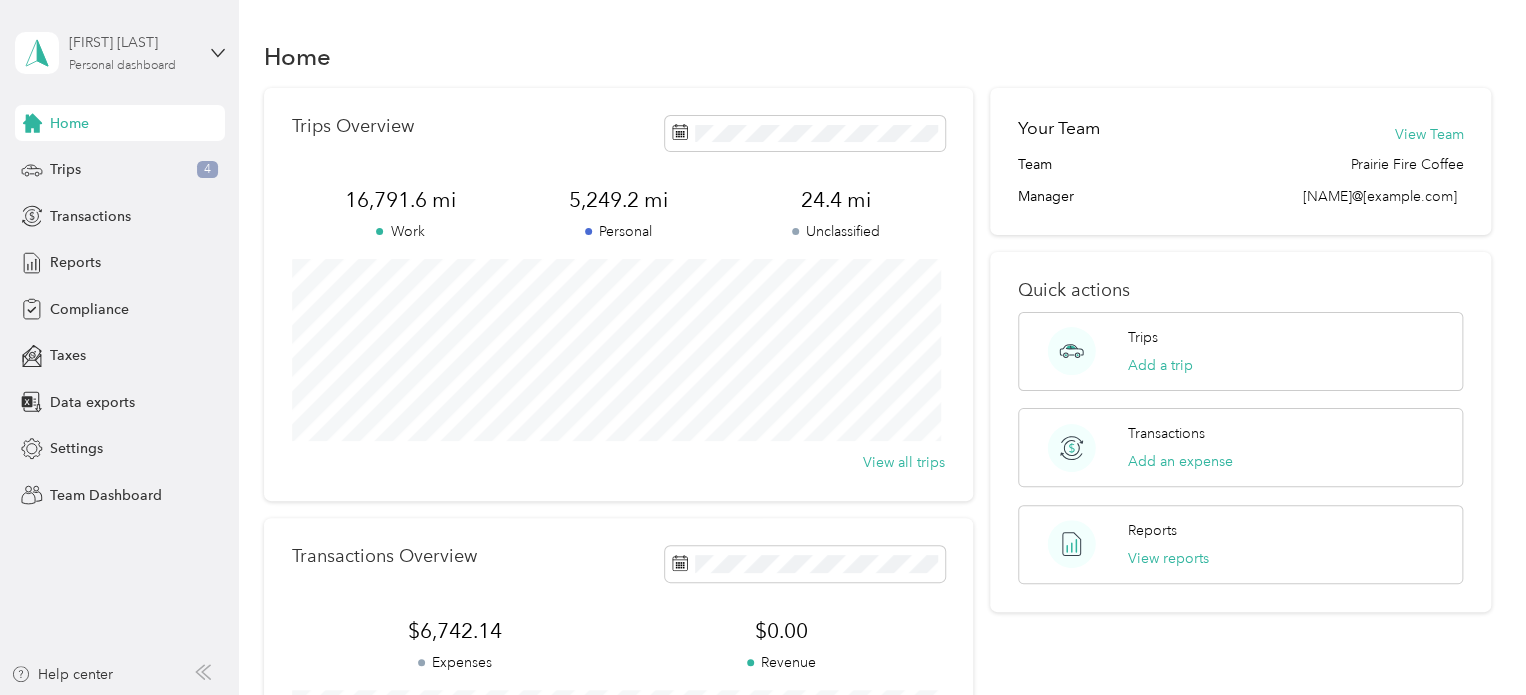 click on "Personal dashboard" at bounding box center [122, 66] 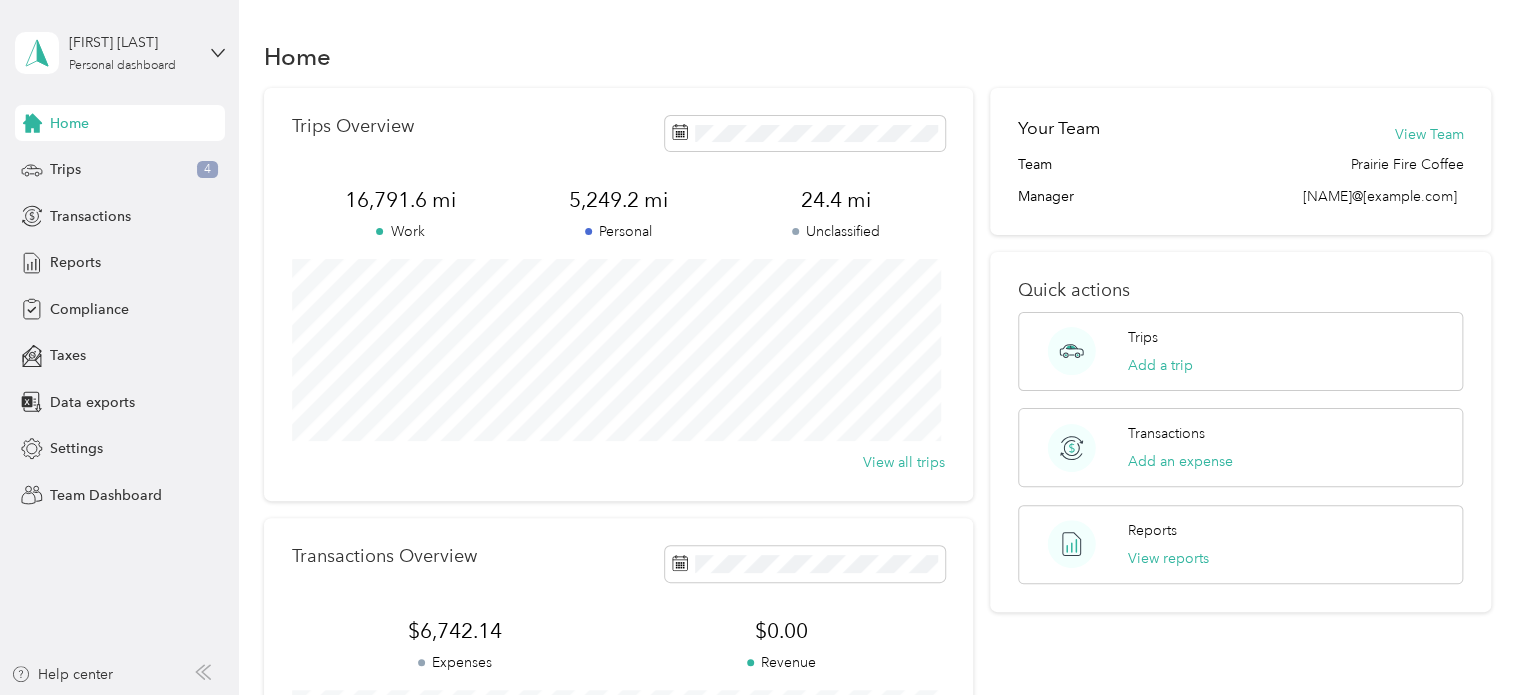 click on "Personal dashboard" at bounding box center (97, 209) 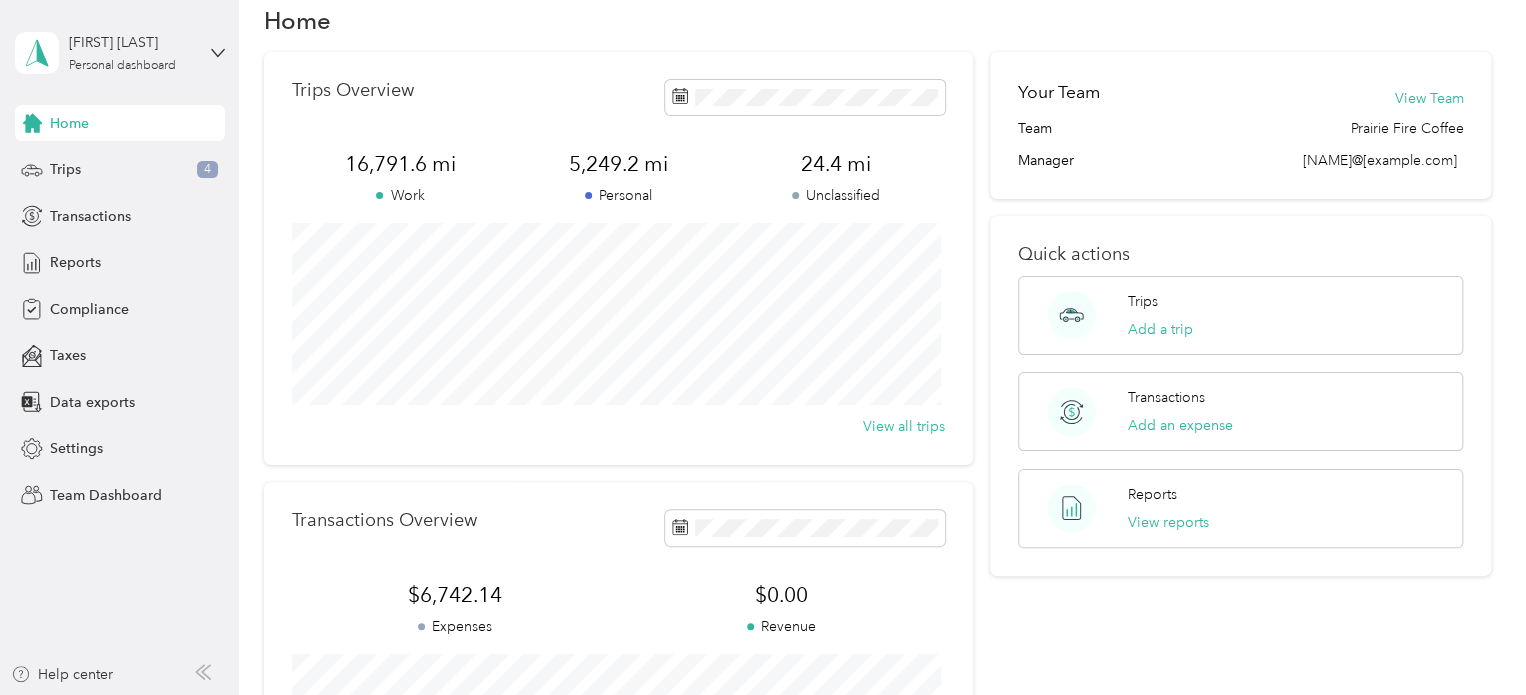 scroll, scrollTop: 0, scrollLeft: 0, axis: both 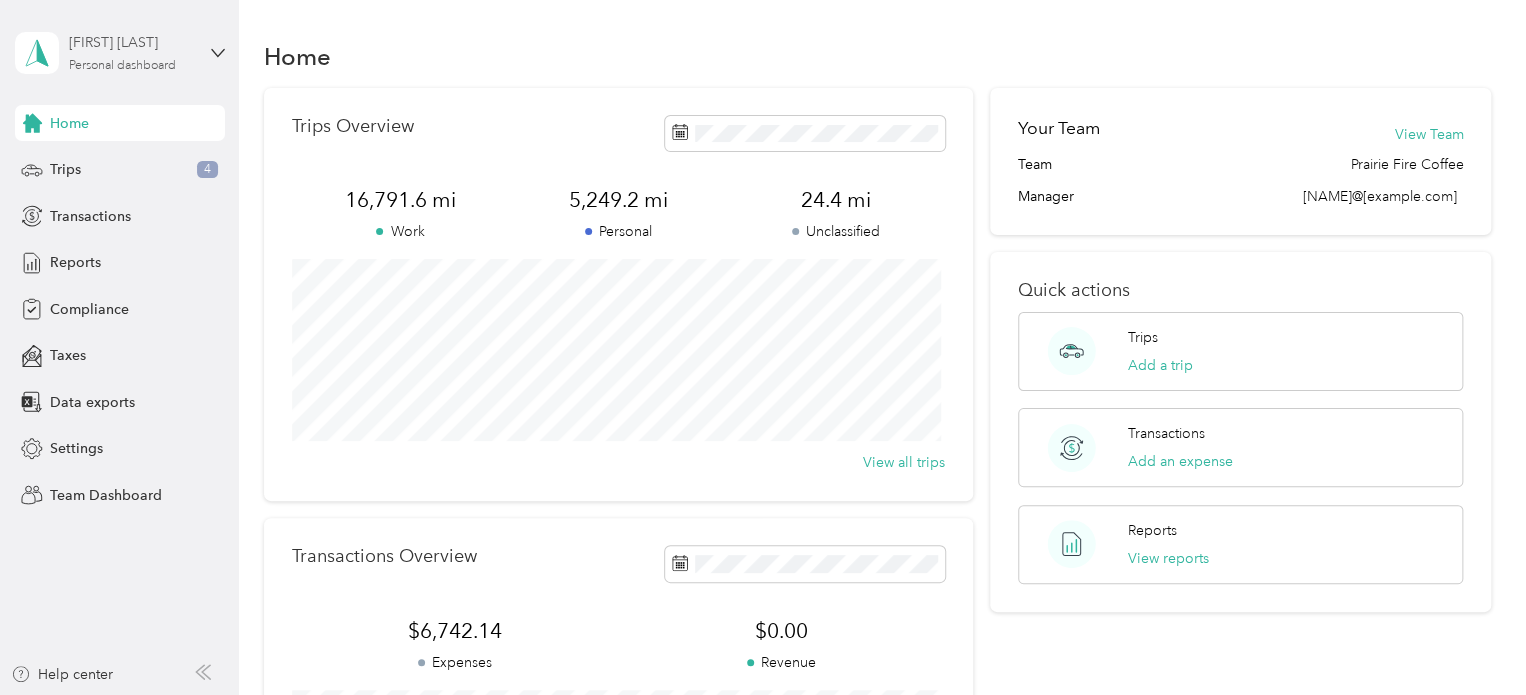 click on "Personal dashboard" at bounding box center [122, 66] 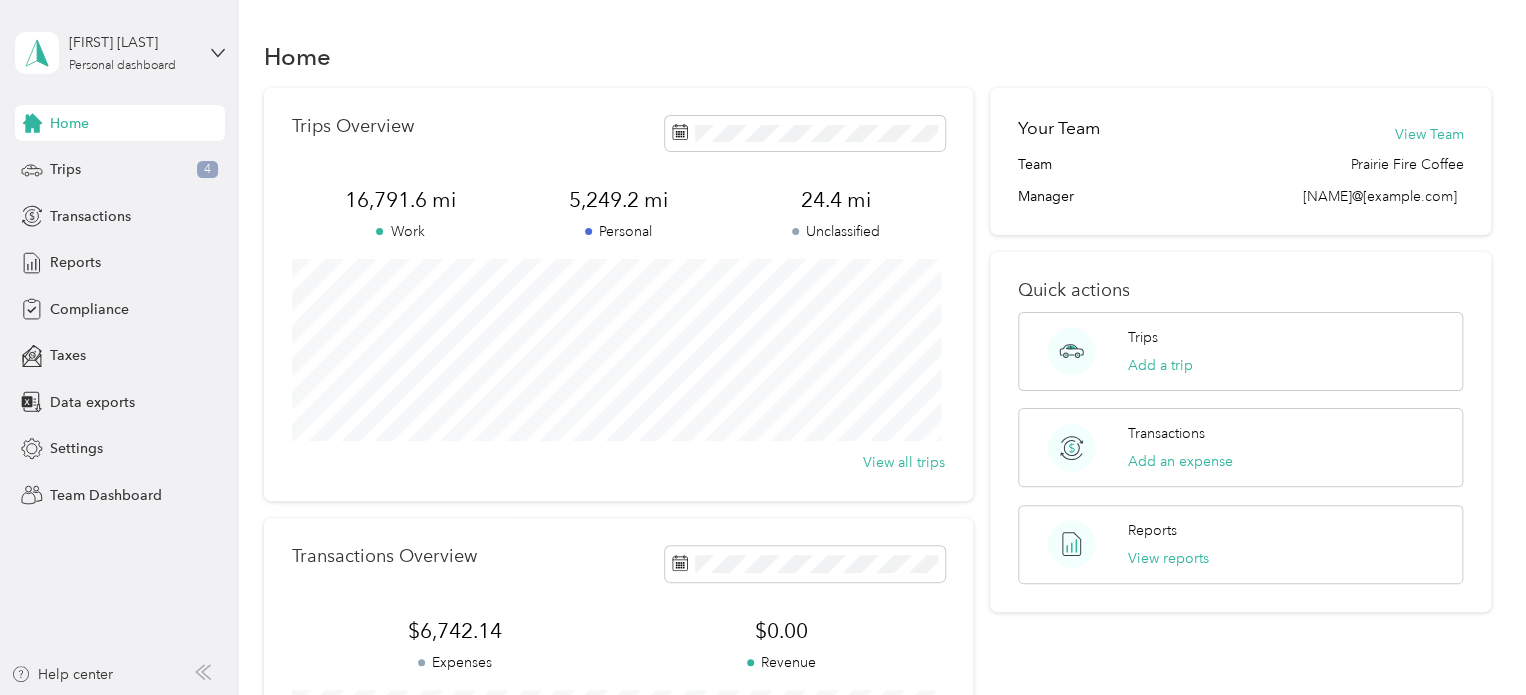 click on "Personal dashboard" at bounding box center (184, 209) 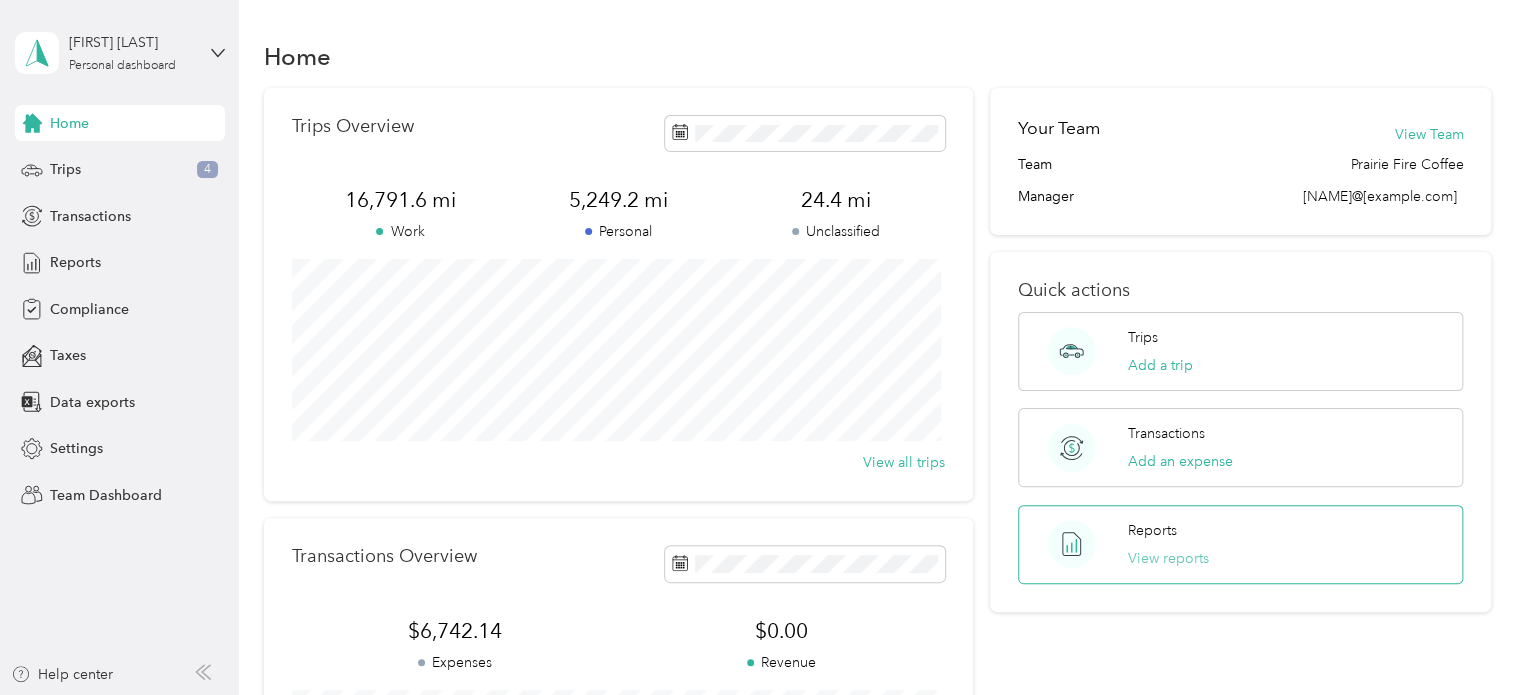 click on "View reports" at bounding box center (1168, 558) 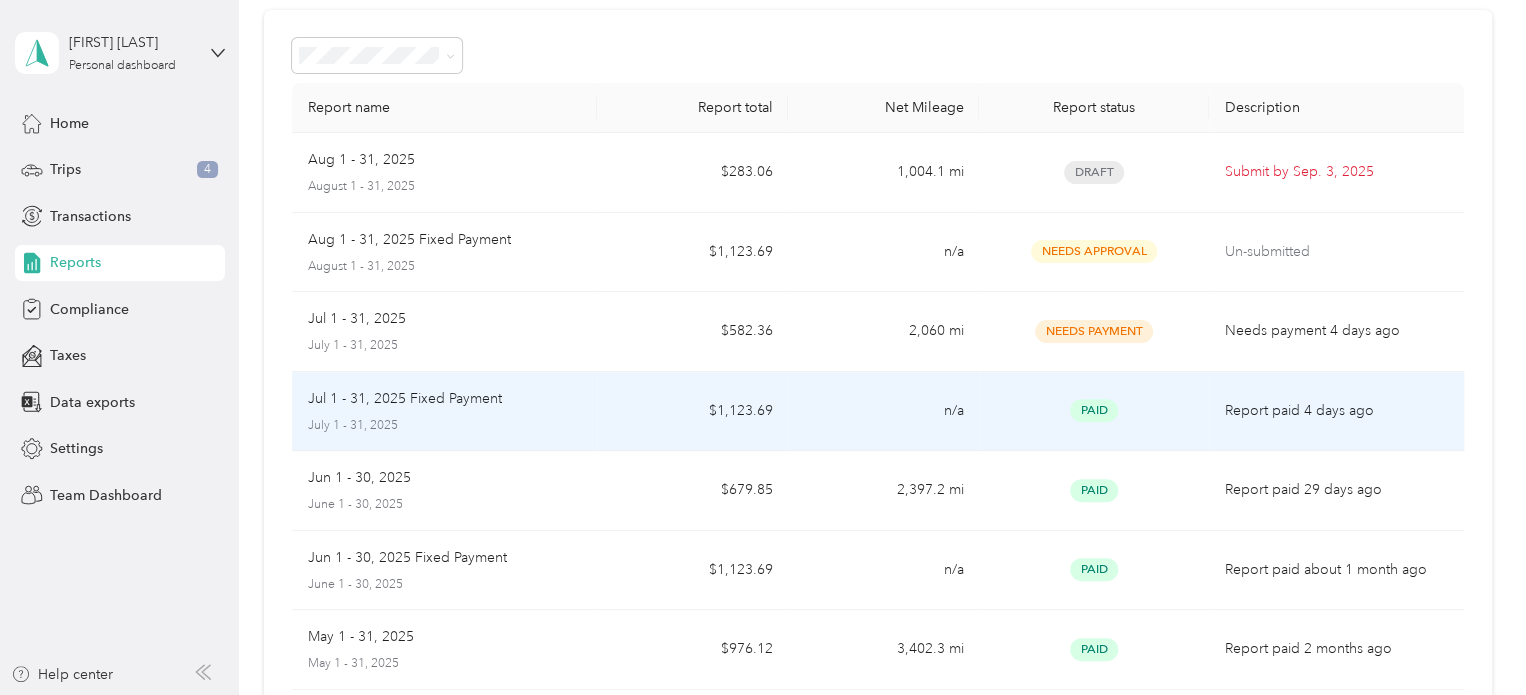scroll, scrollTop: 200, scrollLeft: 0, axis: vertical 